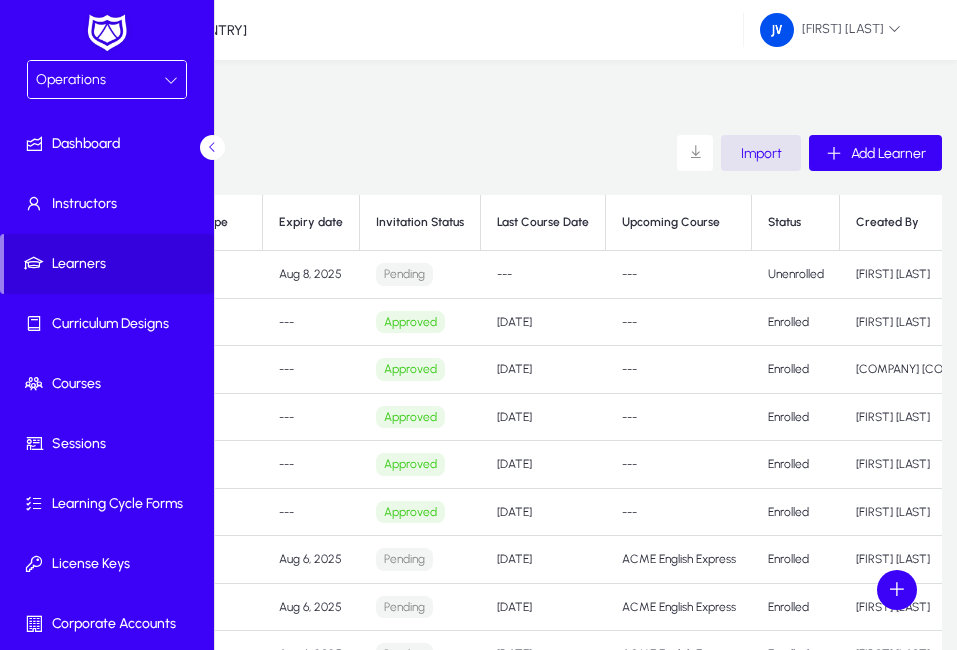 scroll, scrollTop: 0, scrollLeft: 0, axis: both 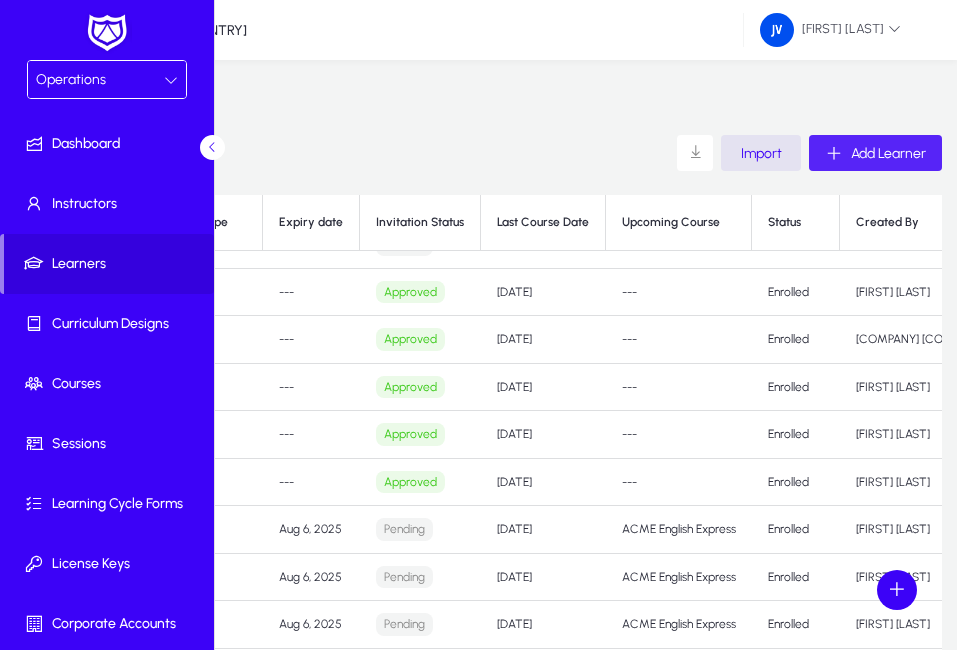click on "Add Learner" 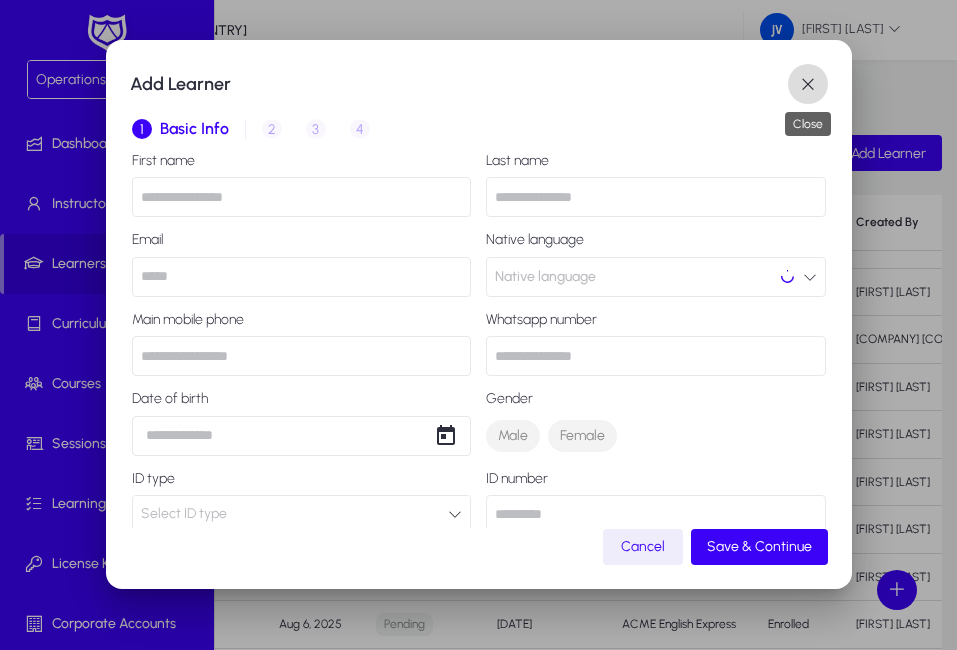 click at bounding box center (808, 84) 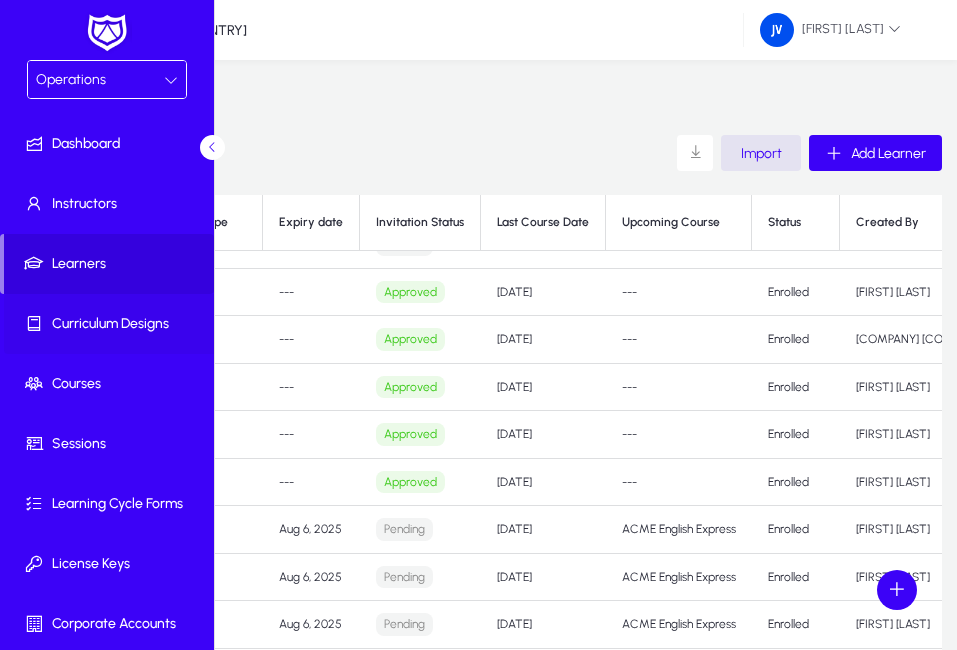 click on "Curriculum Designs" 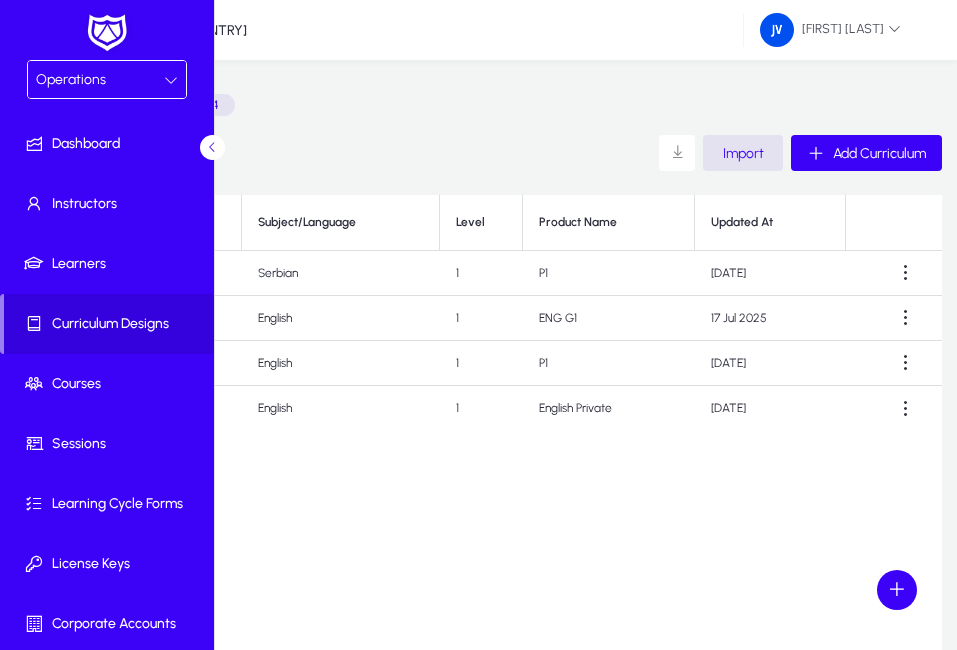 click on "G1 ENG 1 (44u)" 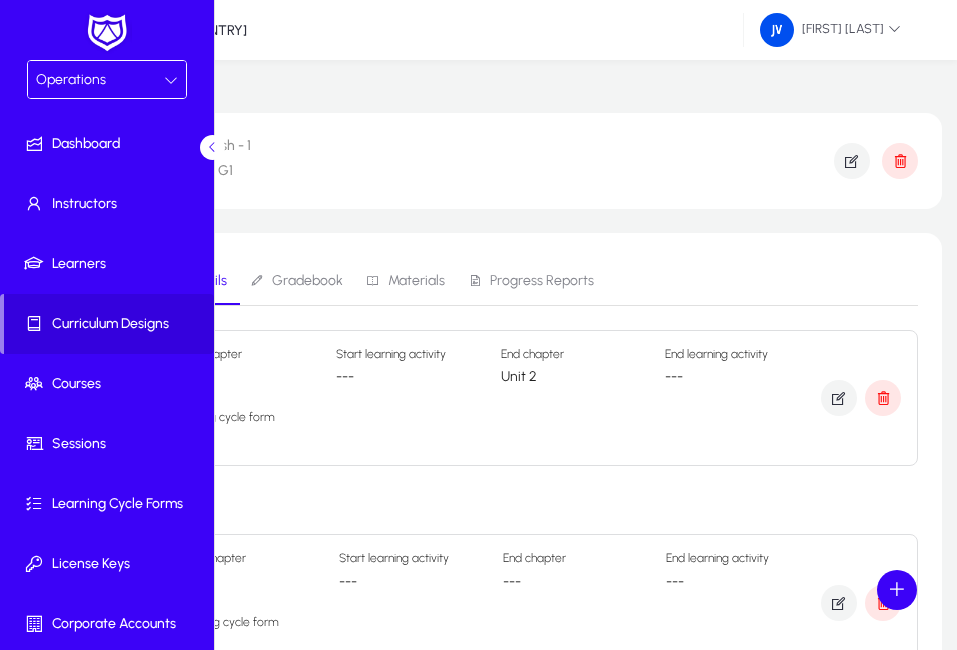 scroll, scrollTop: 4, scrollLeft: 0, axis: vertical 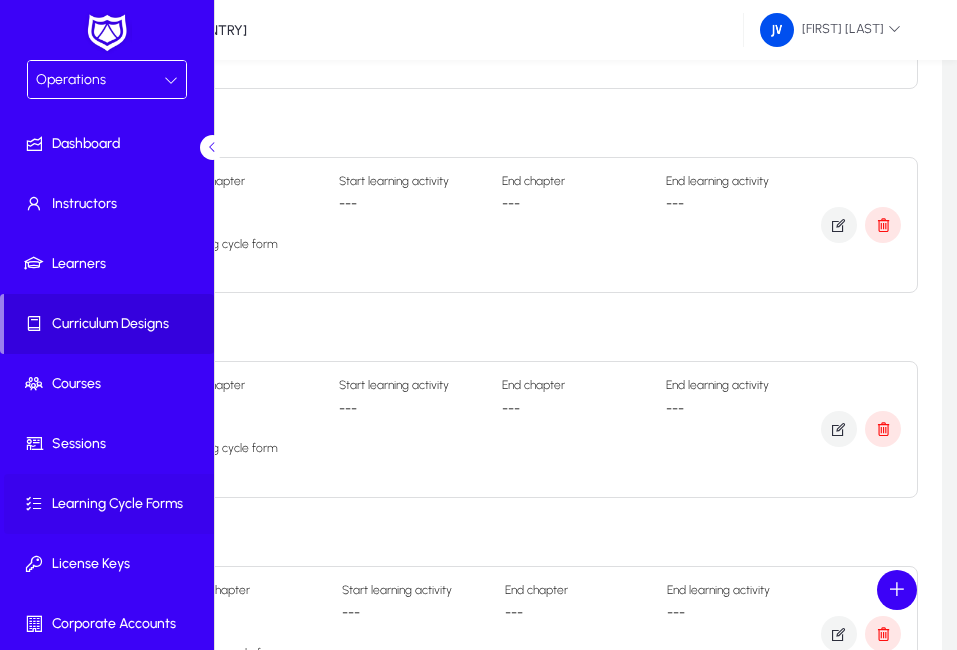 click on "Learning Cycle Forms" 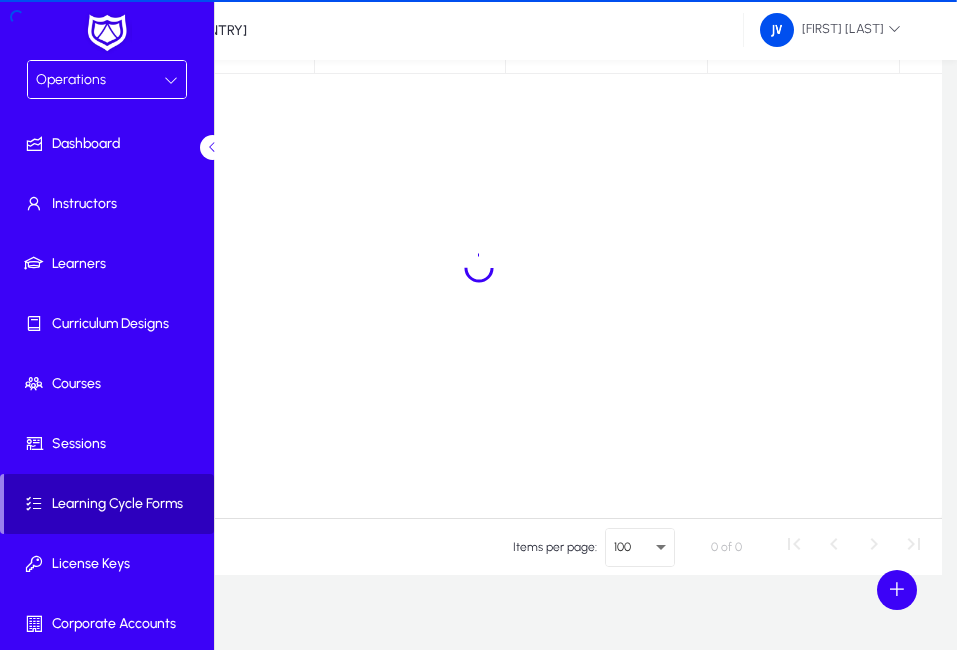 scroll, scrollTop: 208, scrollLeft: 0, axis: vertical 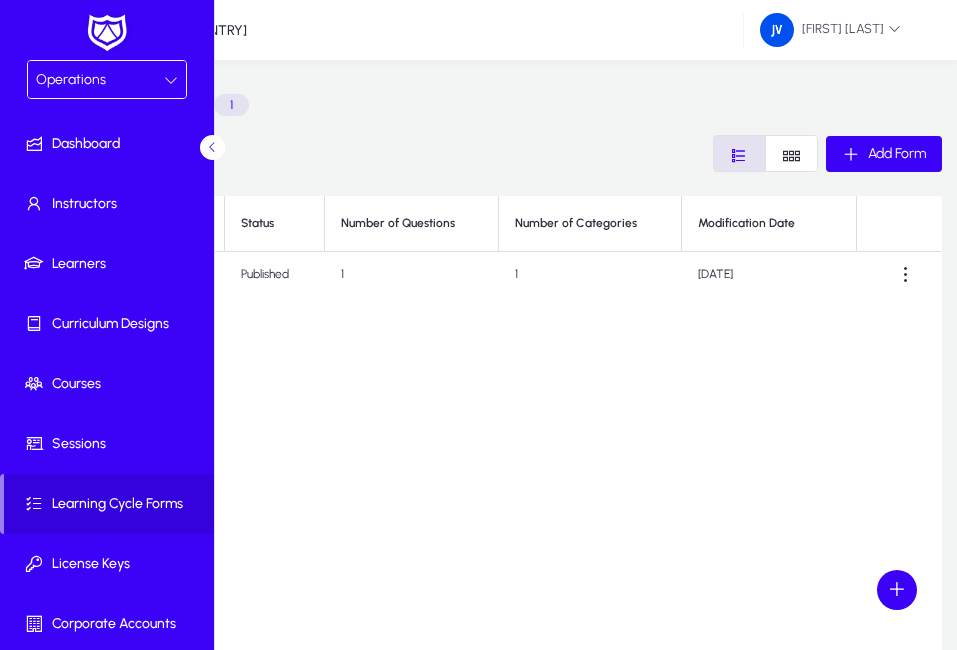 click on "Evaluation Form" 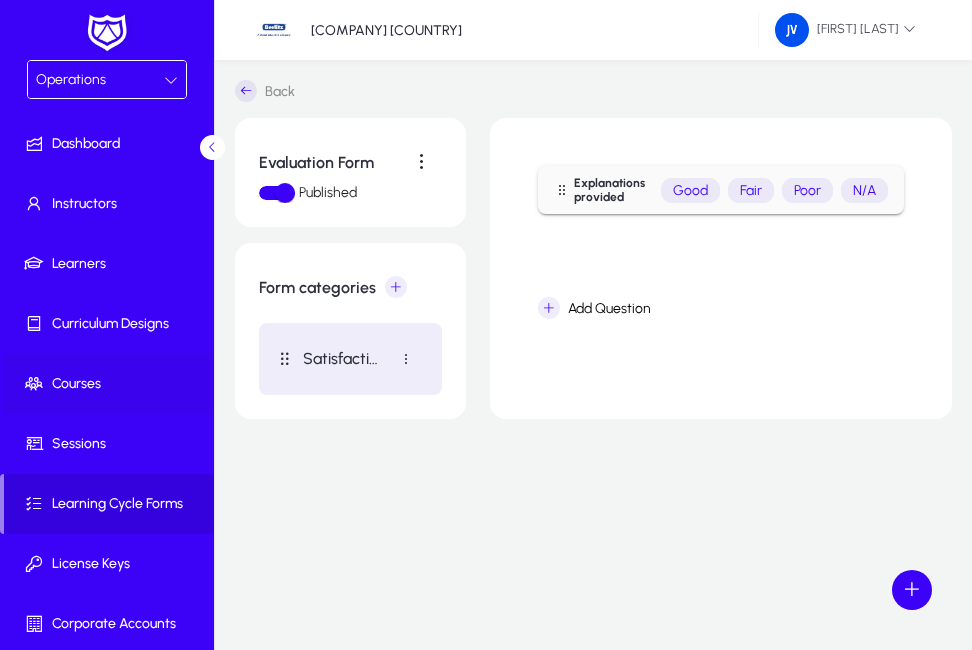 click on "Courses" 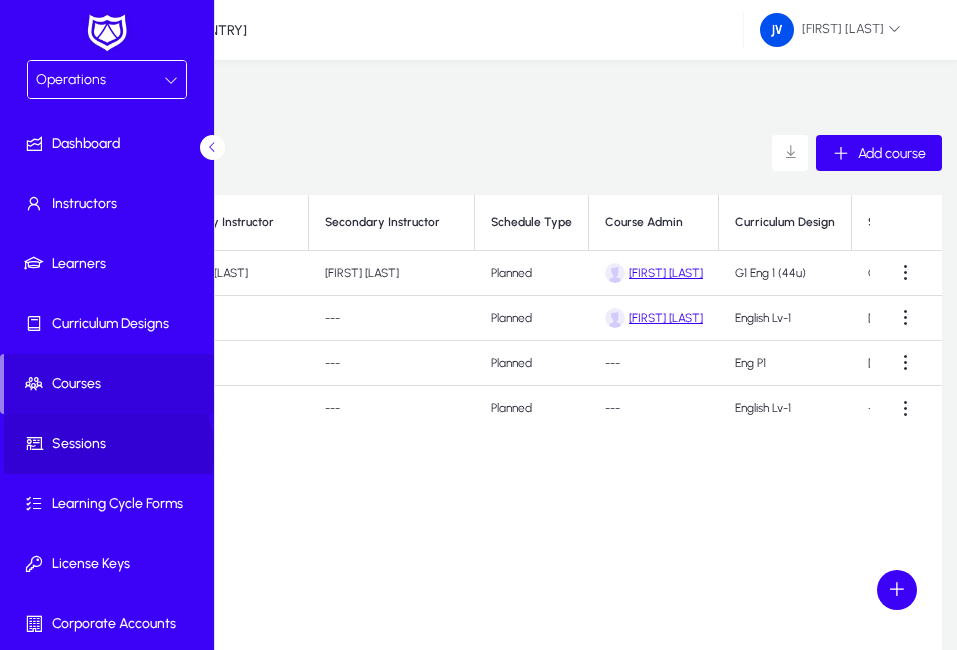 click on "Sessions" 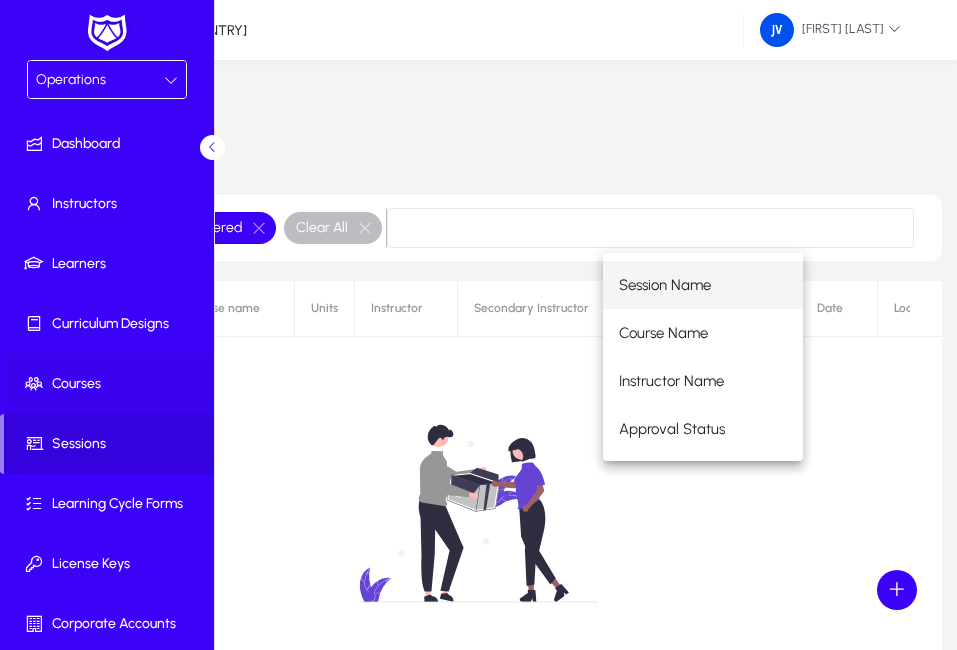 click on "Courses" 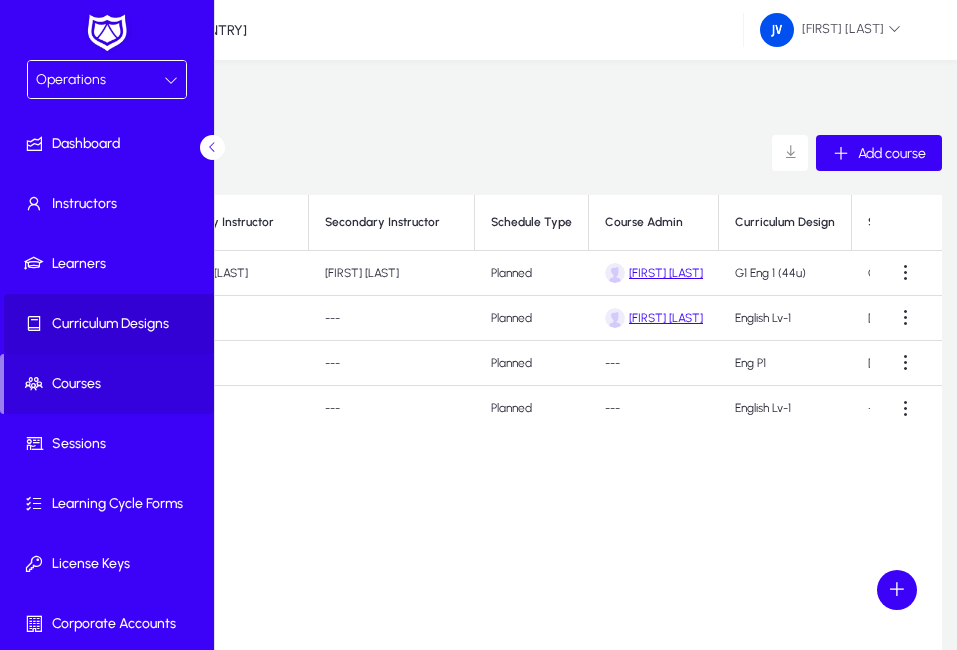 click 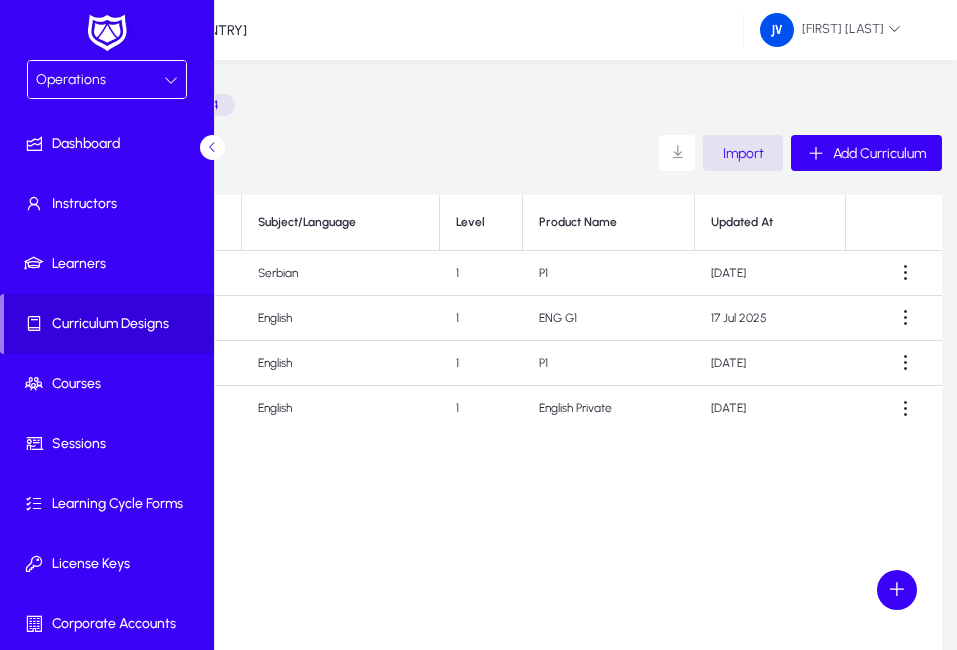 click on "ENG P1" 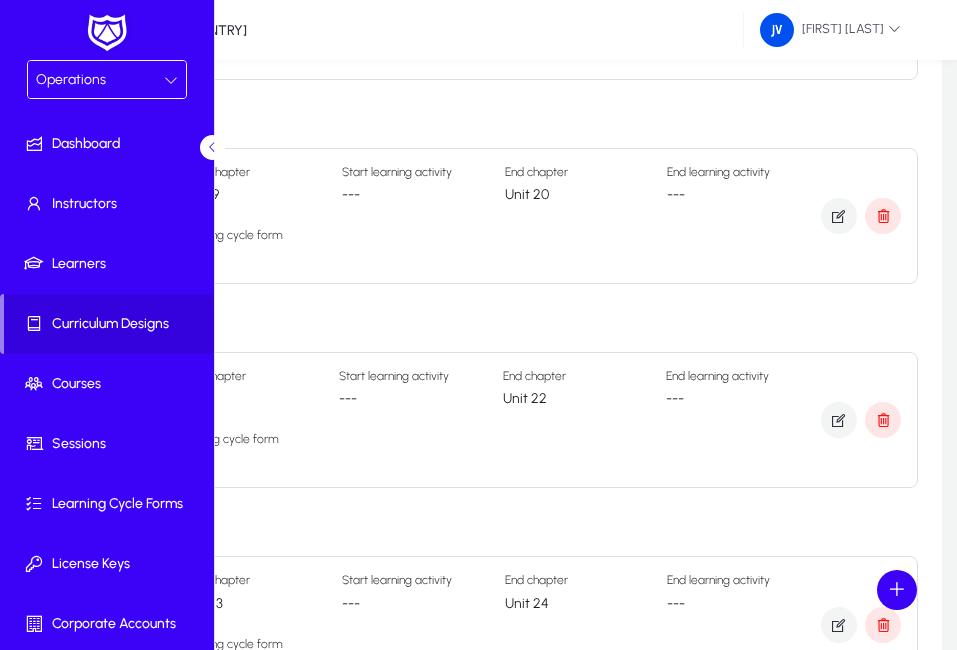 scroll, scrollTop: 1781, scrollLeft: 0, axis: vertical 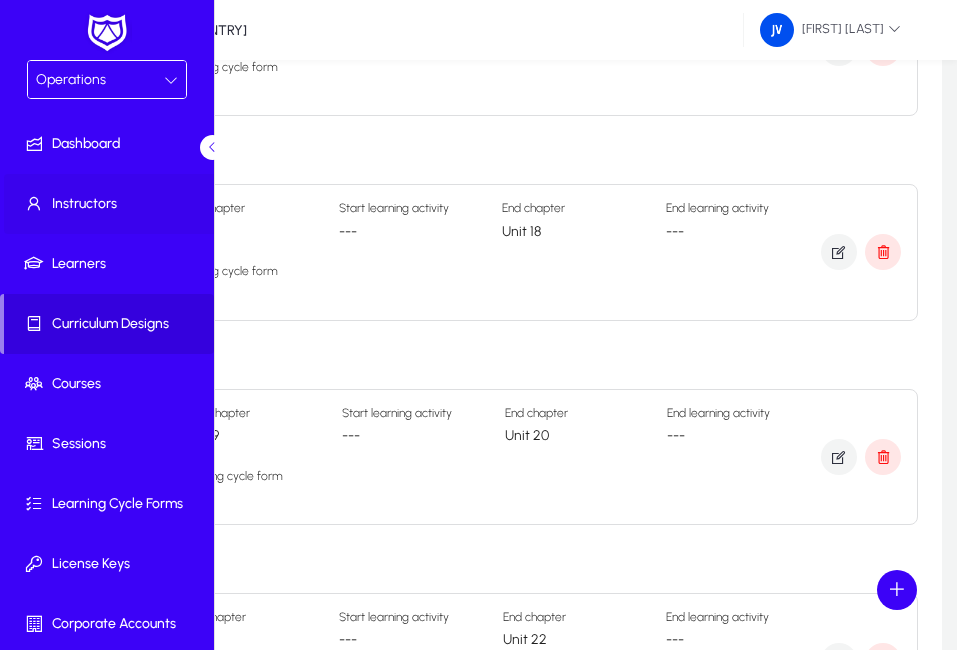 click on "Instructors" 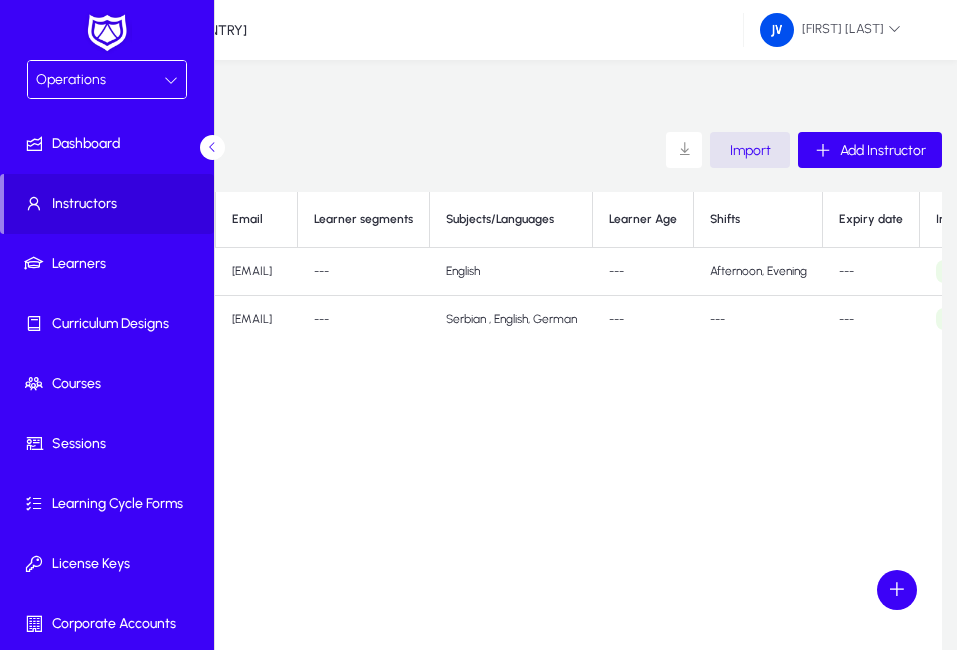 scroll, scrollTop: 0, scrollLeft: 0, axis: both 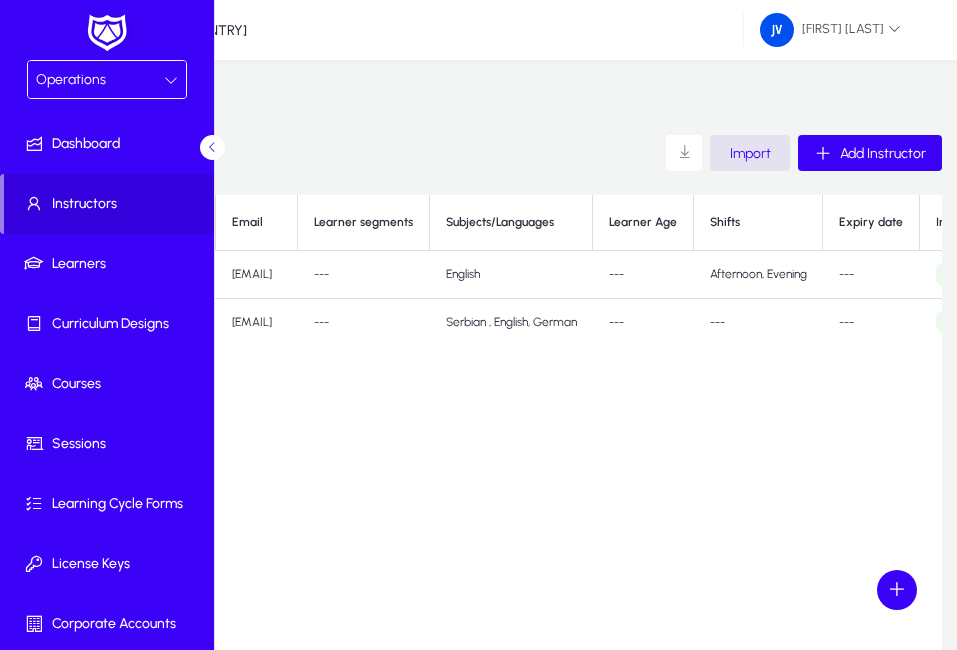click on "[FIRST] [LAST]" 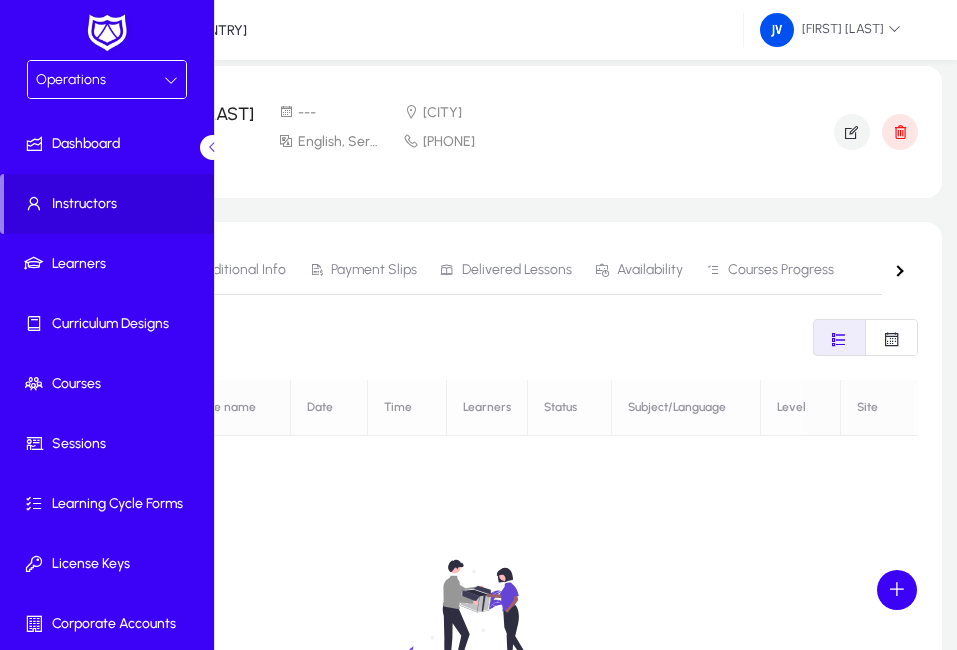 scroll, scrollTop: 0, scrollLeft: 0, axis: both 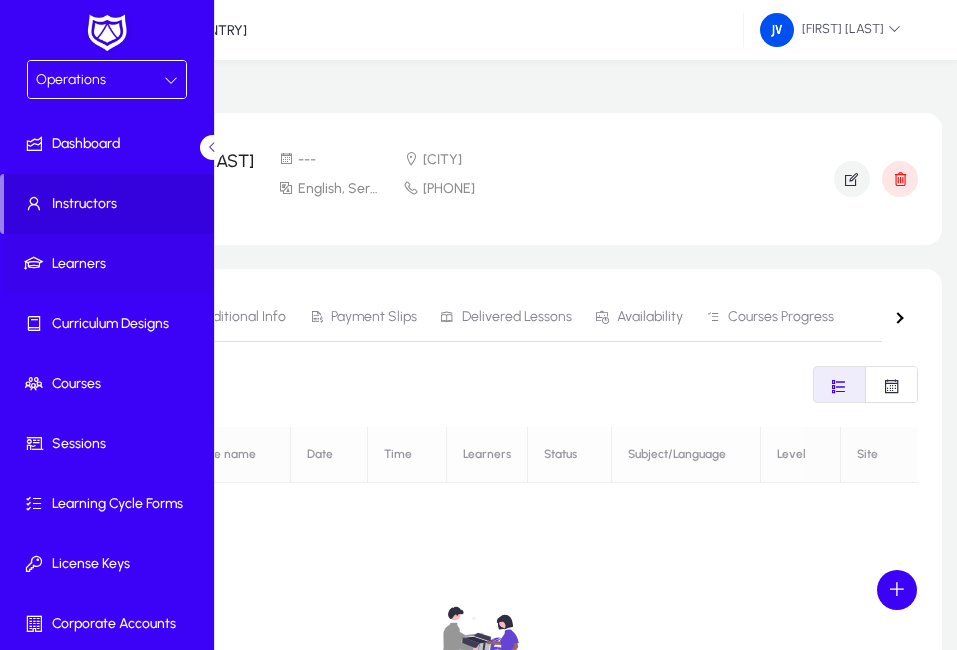 click on "Learners" 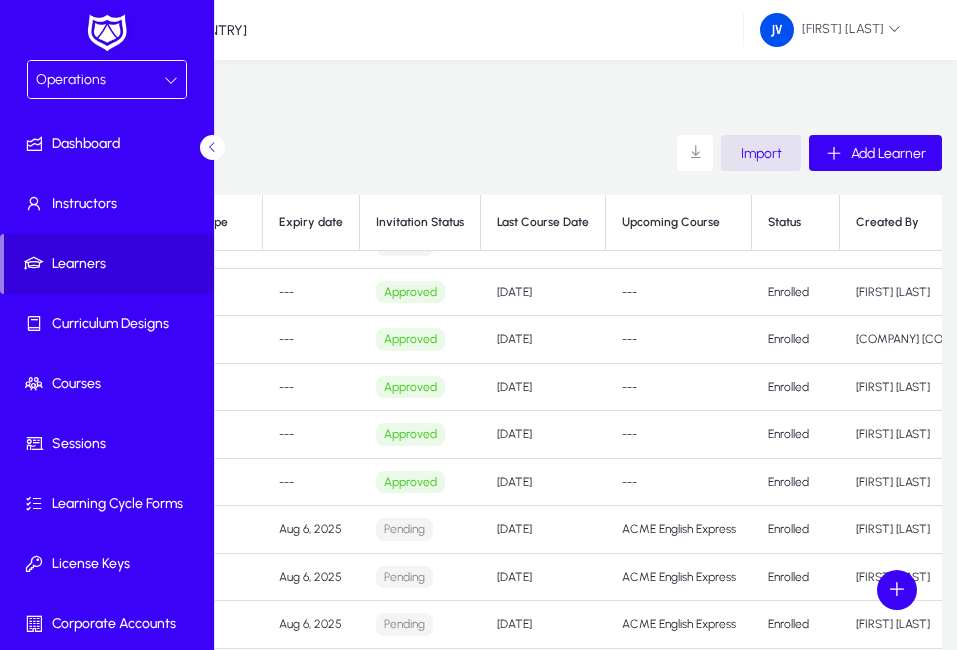 scroll, scrollTop: 45, scrollLeft: 0, axis: vertical 